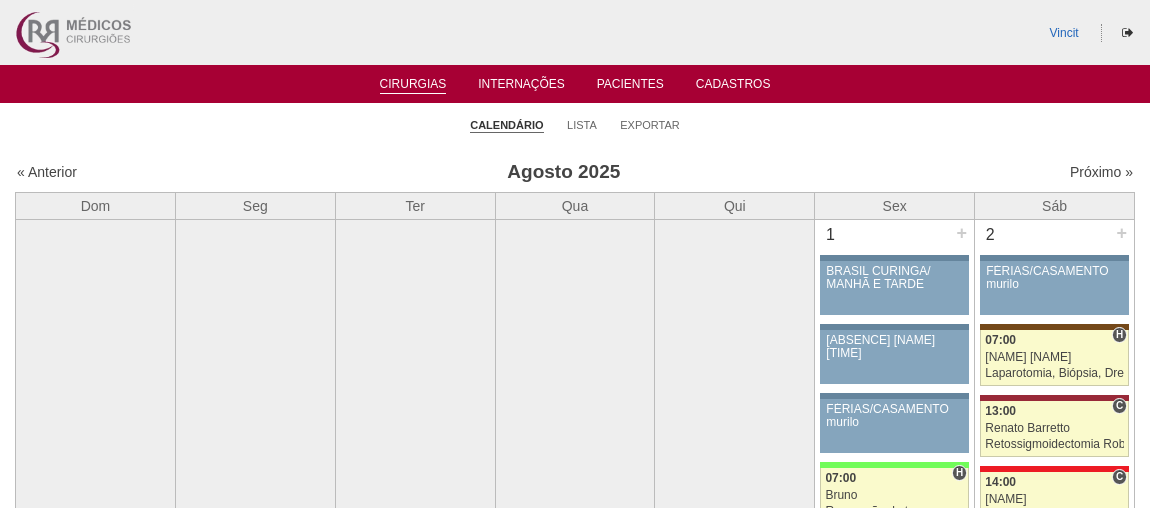 scroll, scrollTop: 0, scrollLeft: 0, axis: both 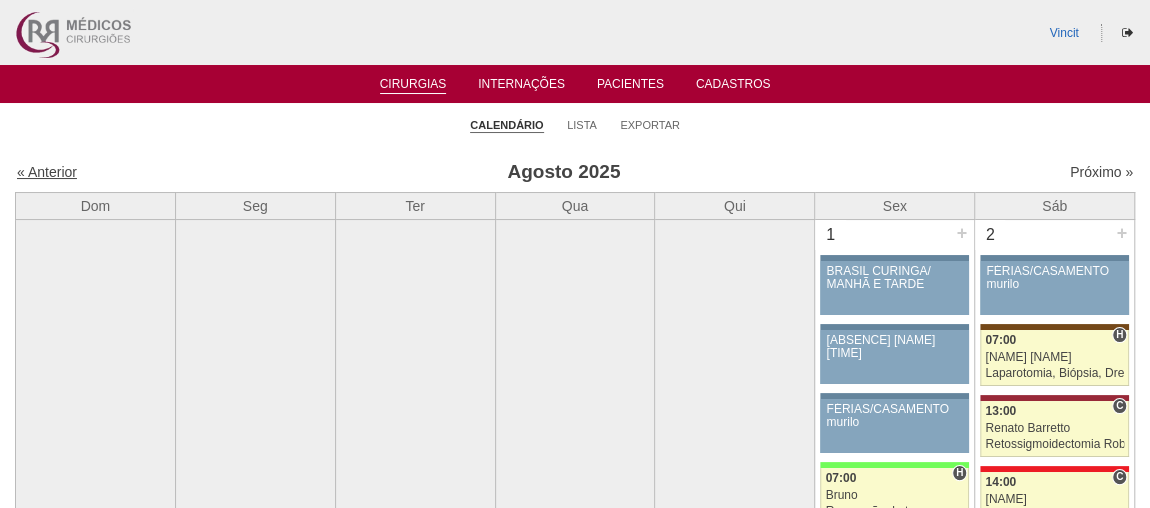 click on "« Anterior" at bounding box center [47, 172] 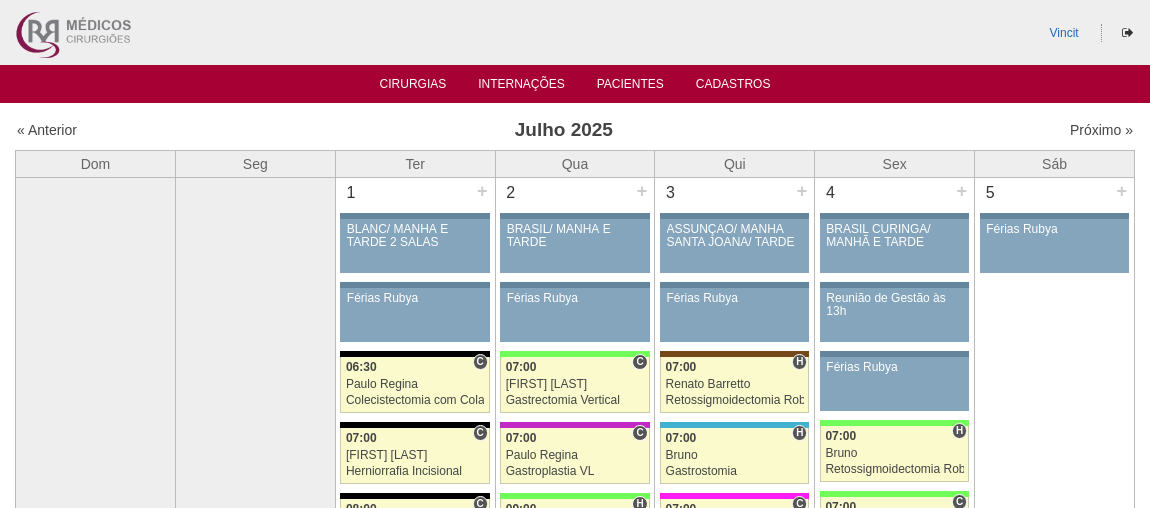 scroll, scrollTop: 0, scrollLeft: 0, axis: both 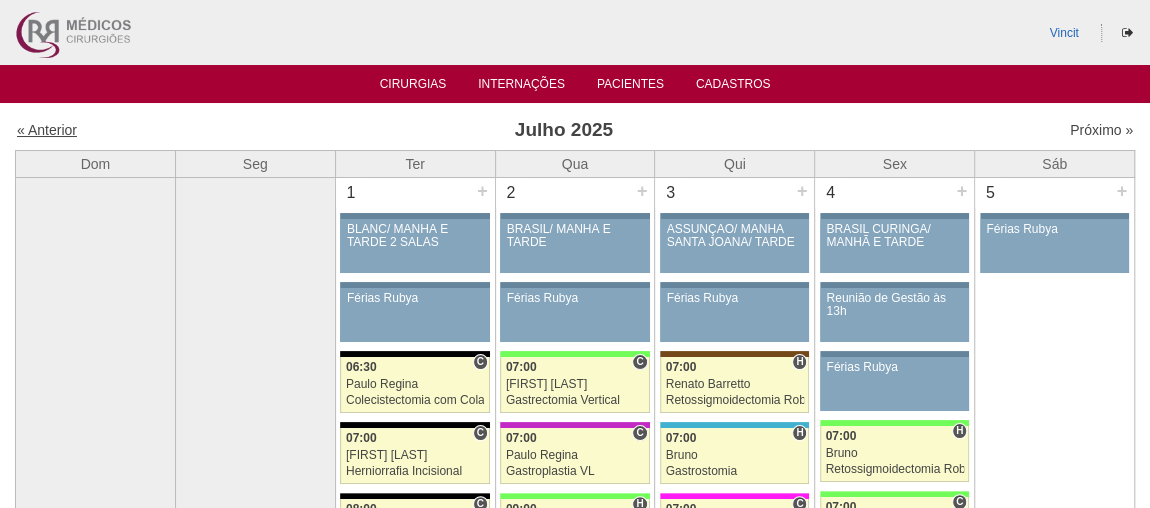 click on "« Anterior" at bounding box center [47, 130] 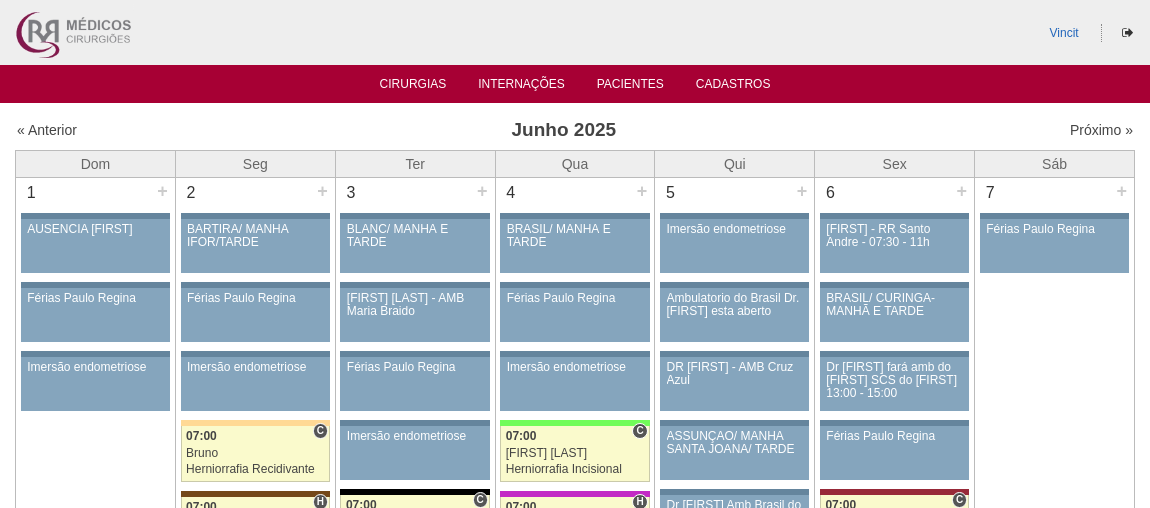 scroll, scrollTop: 0, scrollLeft: 0, axis: both 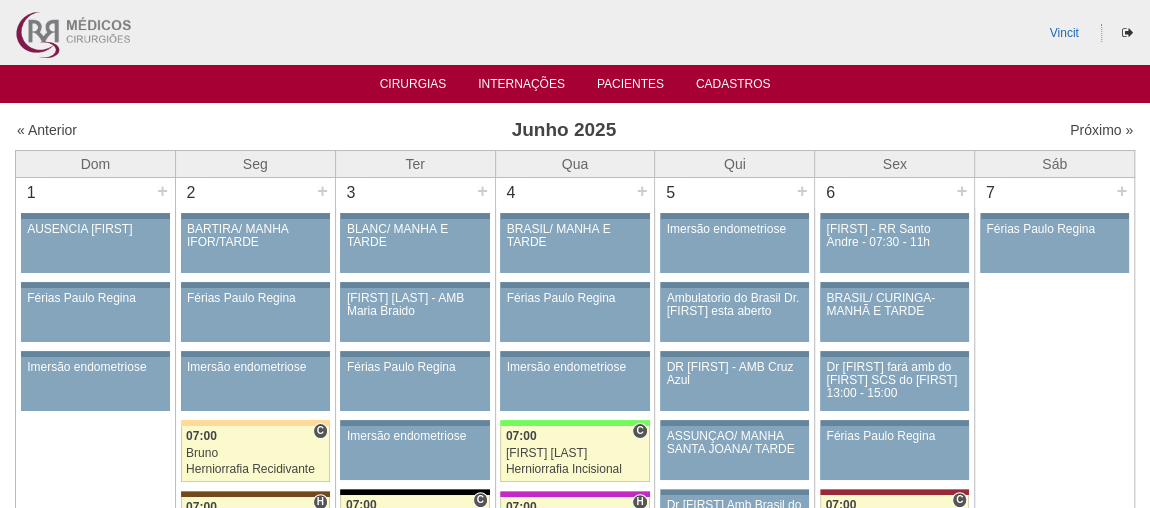 click on "« Anterior
Junho 2025
Próximo »" at bounding box center (575, 134) 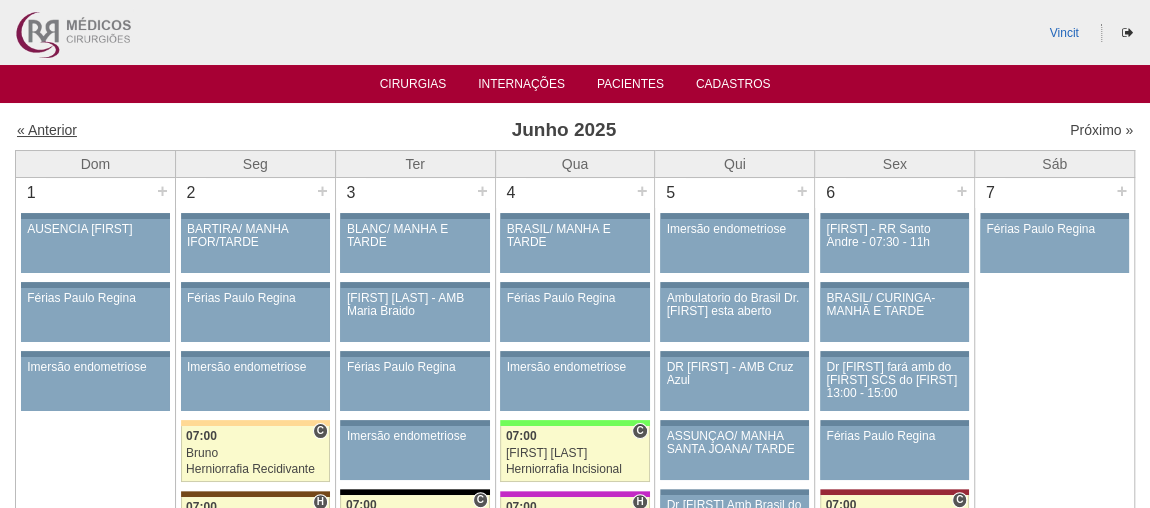 click on "« Anterior" at bounding box center [47, 130] 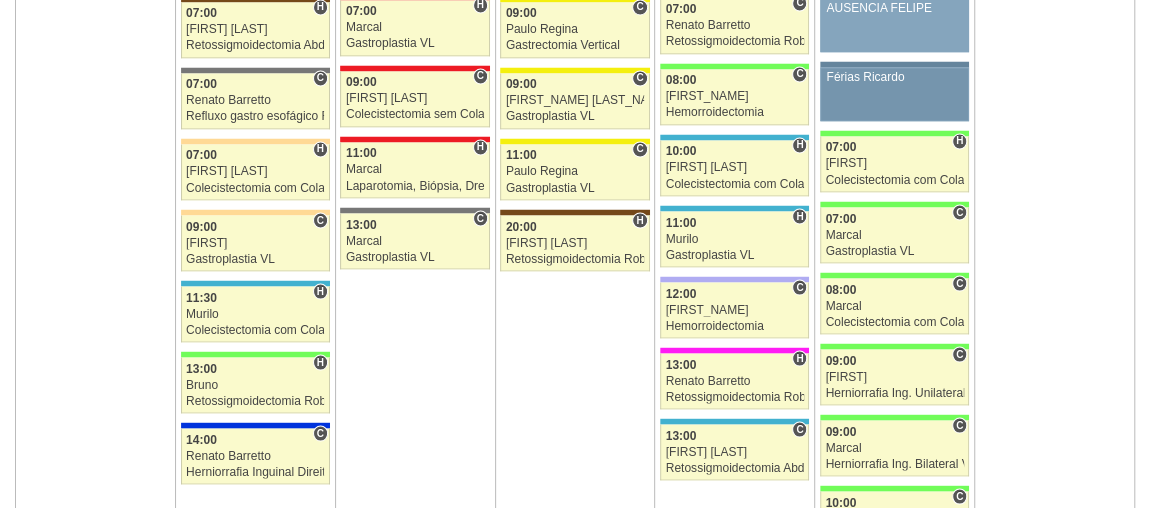scroll, scrollTop: 1727, scrollLeft: 0, axis: vertical 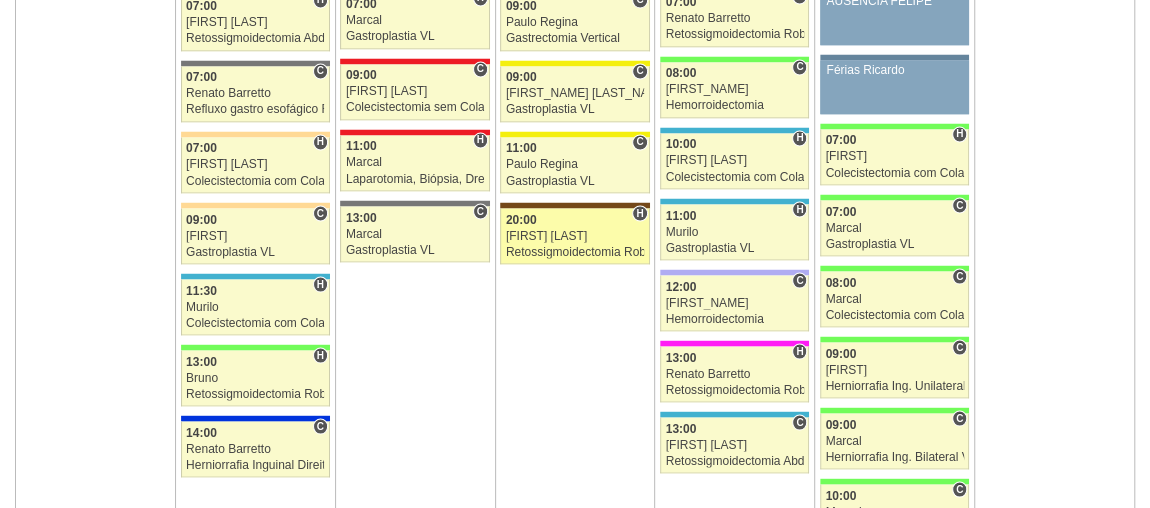 click on "[FIRST]
Retossigmoidectomia Robótica
Hospital Santa Joana
Santa Joana
[FIRST] [LAST]
Sul América
Urgência" at bounding box center [574, 236] 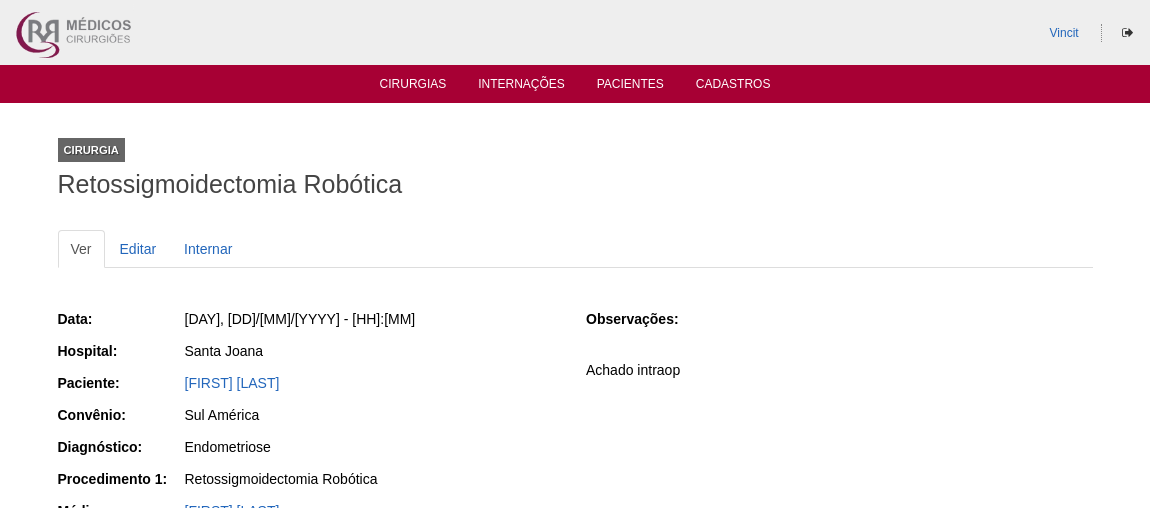 scroll, scrollTop: 0, scrollLeft: 0, axis: both 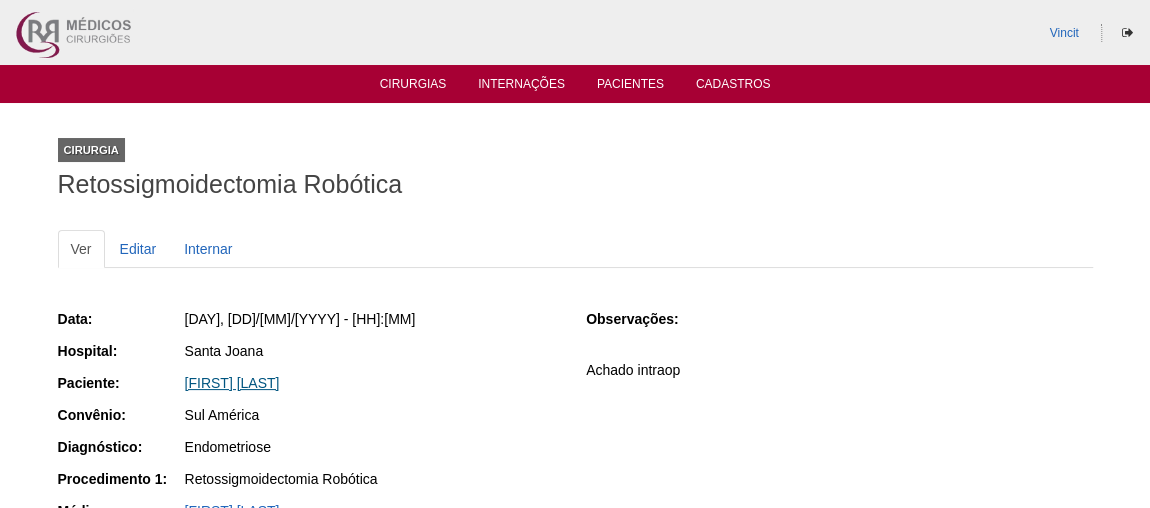 click on "[FIRST] [LAST]" at bounding box center (232, 383) 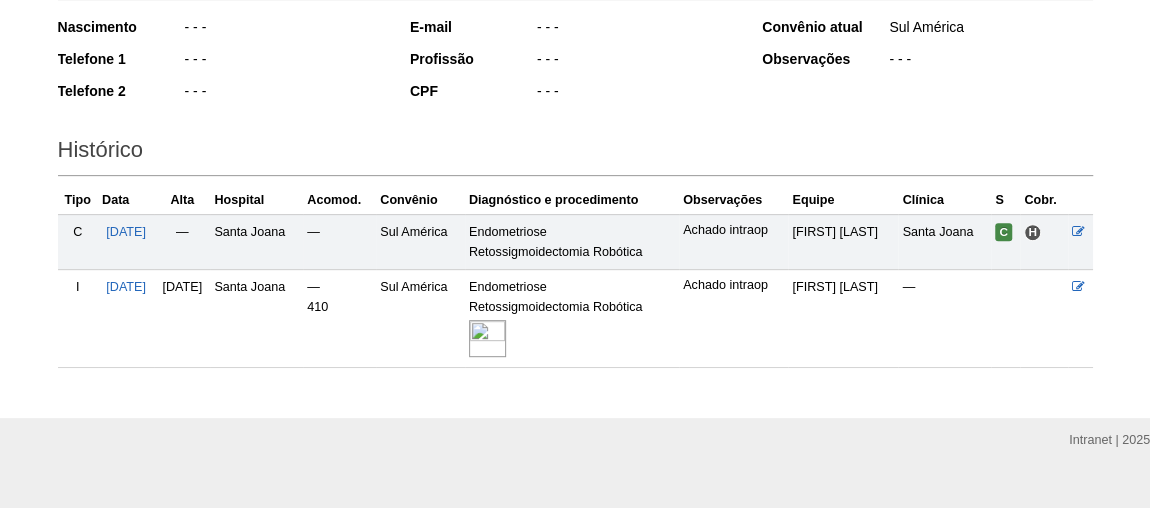 scroll, scrollTop: 363, scrollLeft: 0, axis: vertical 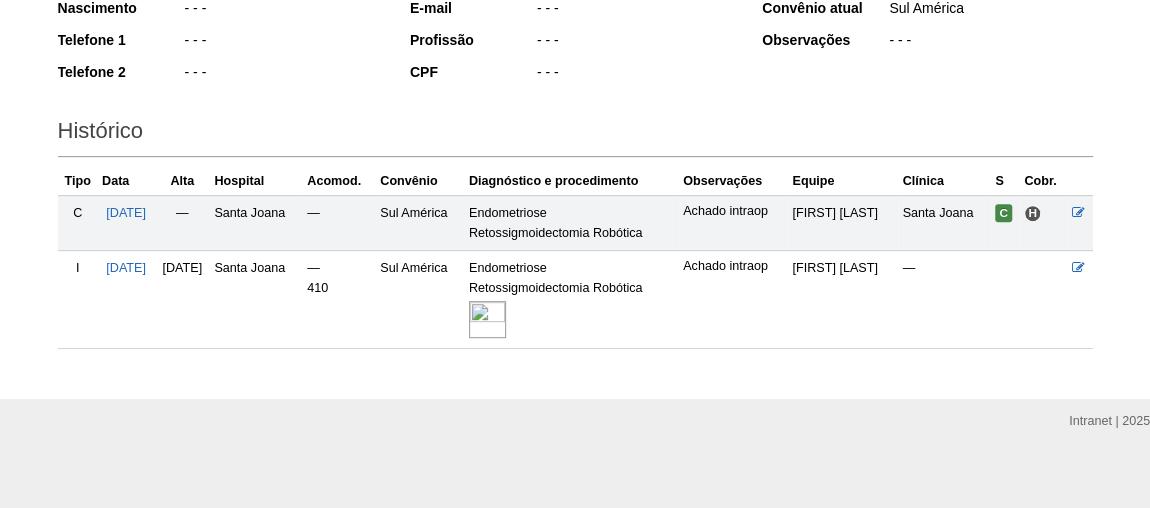 click at bounding box center (487, 319) 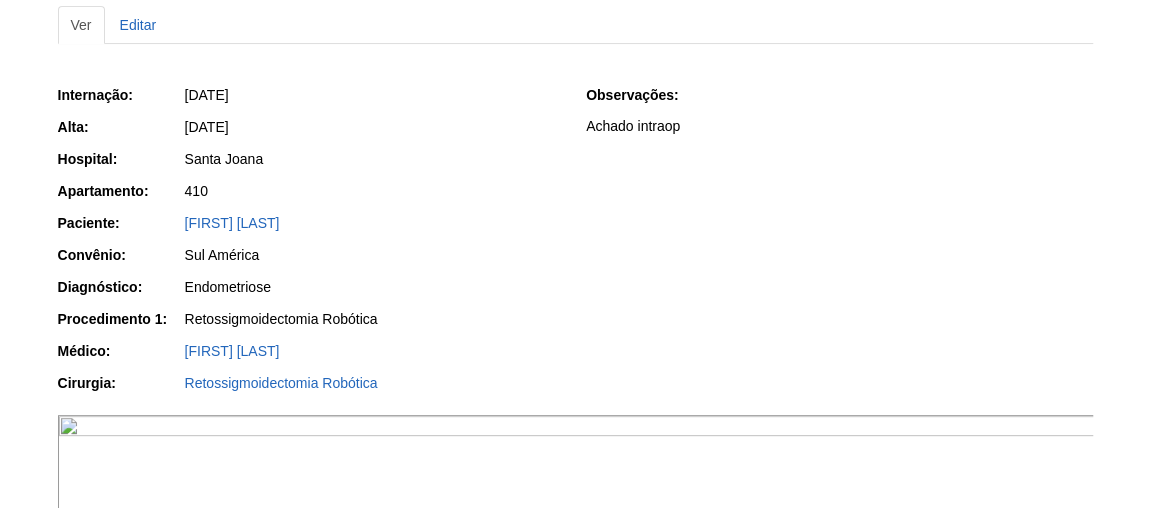 scroll, scrollTop: 545, scrollLeft: 0, axis: vertical 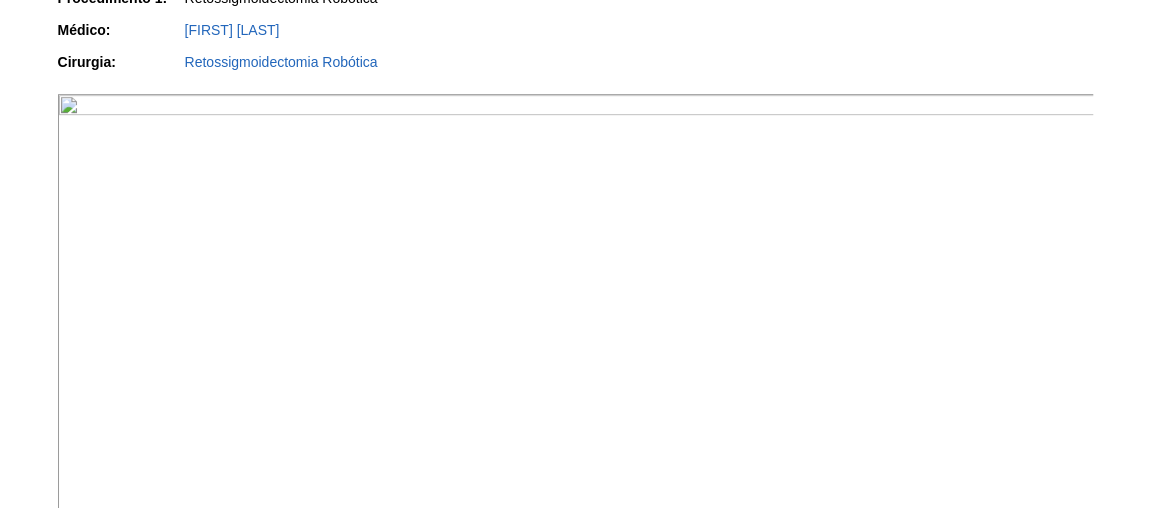 drag, startPoint x: 607, startPoint y: 353, endPoint x: 955, endPoint y: 274, distance: 356.8543 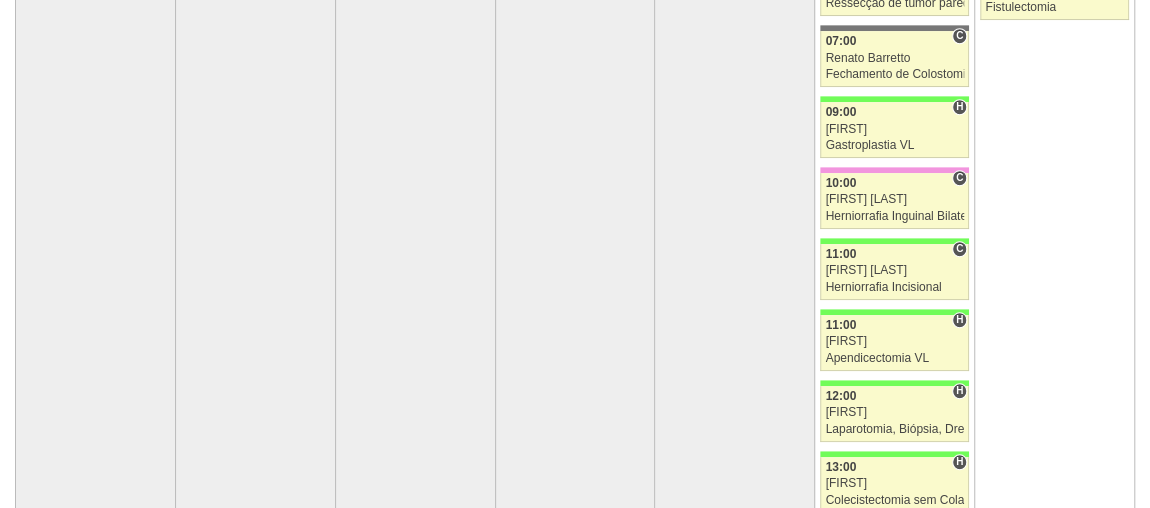 scroll, scrollTop: 181, scrollLeft: 0, axis: vertical 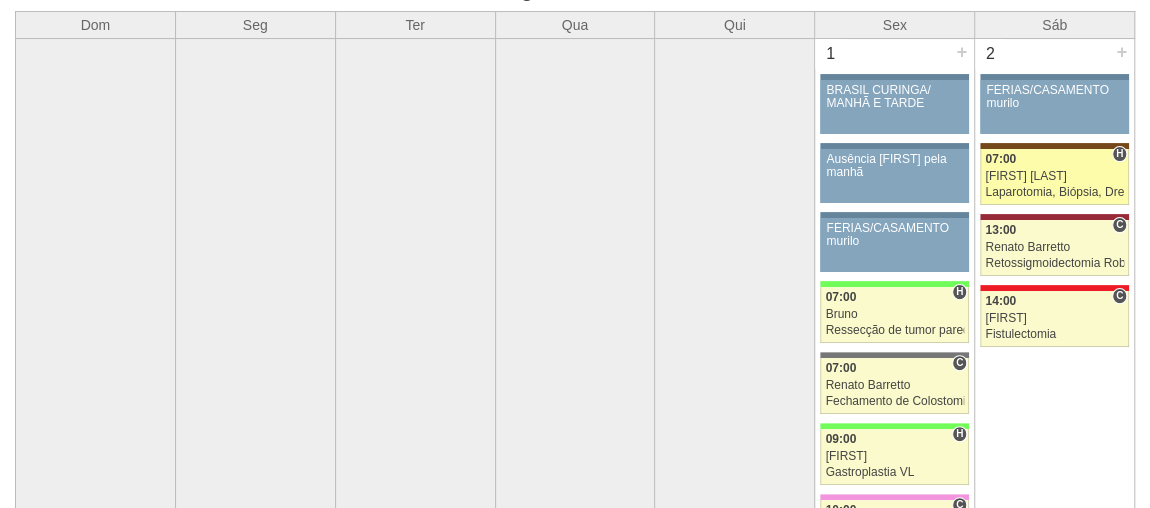 click on "[FIRST] [LAST]" at bounding box center [1054, 176] 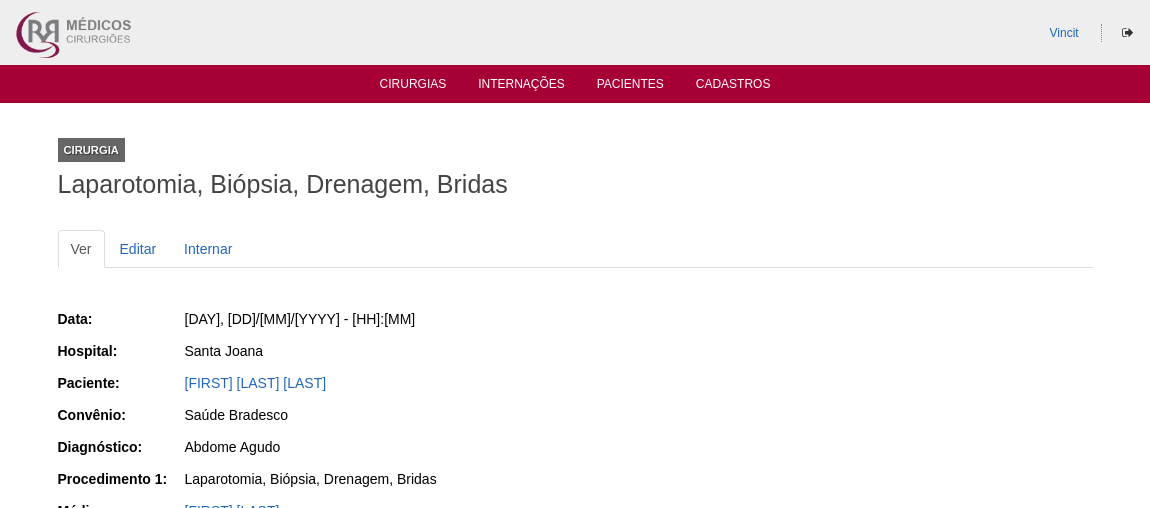scroll, scrollTop: 0, scrollLeft: 0, axis: both 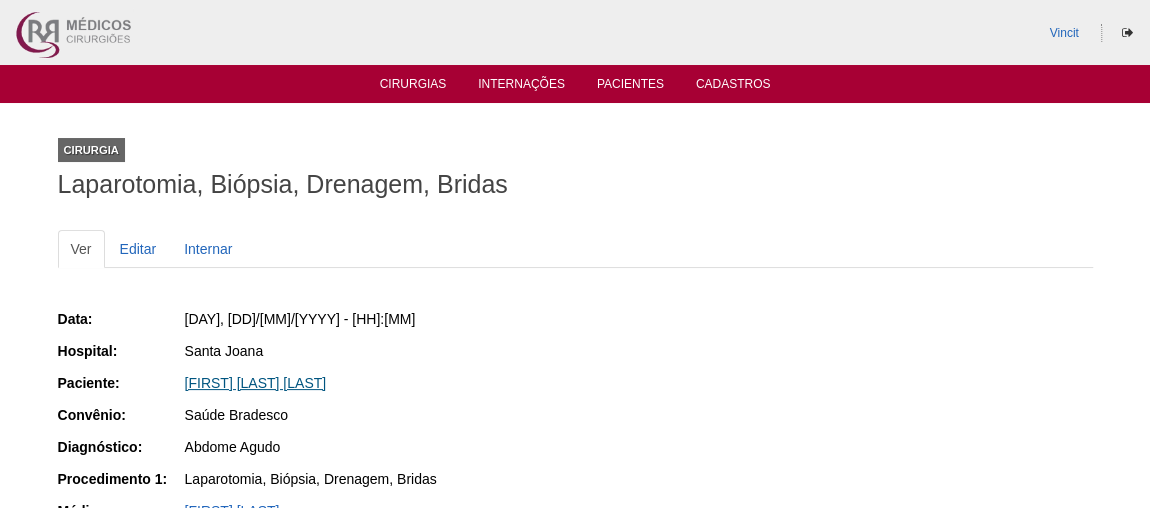 click on "Vanessa granadeiro Martins Diniz" at bounding box center [256, 383] 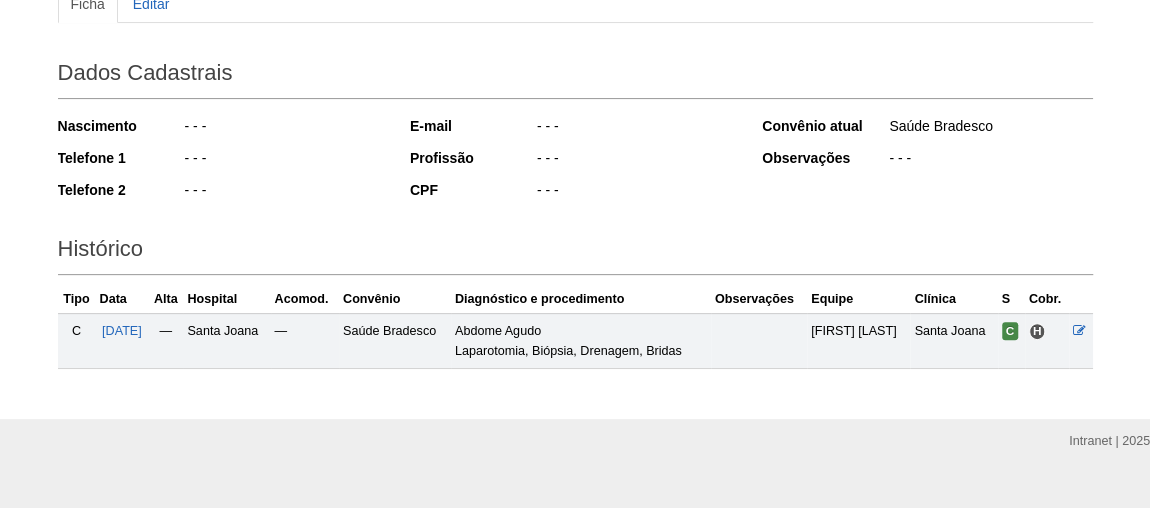 scroll, scrollTop: 272, scrollLeft: 0, axis: vertical 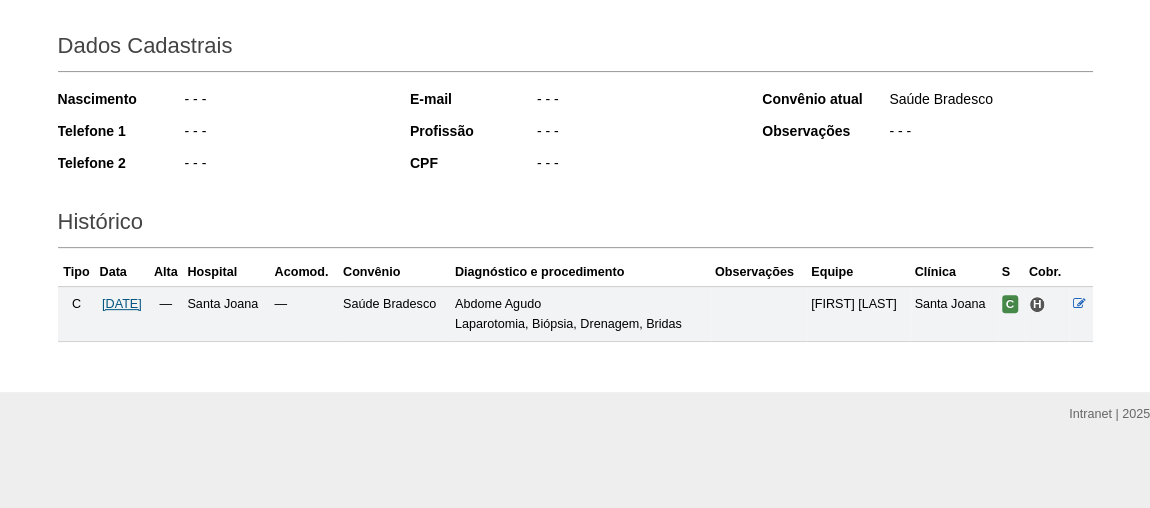 click on "[DATE]" at bounding box center [122, 304] 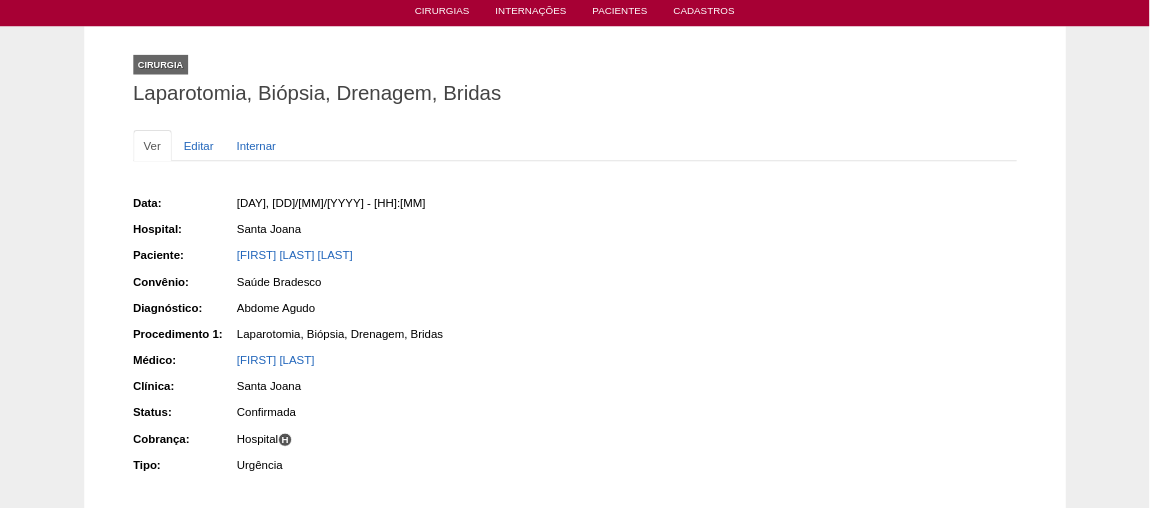 scroll, scrollTop: 71, scrollLeft: 0, axis: vertical 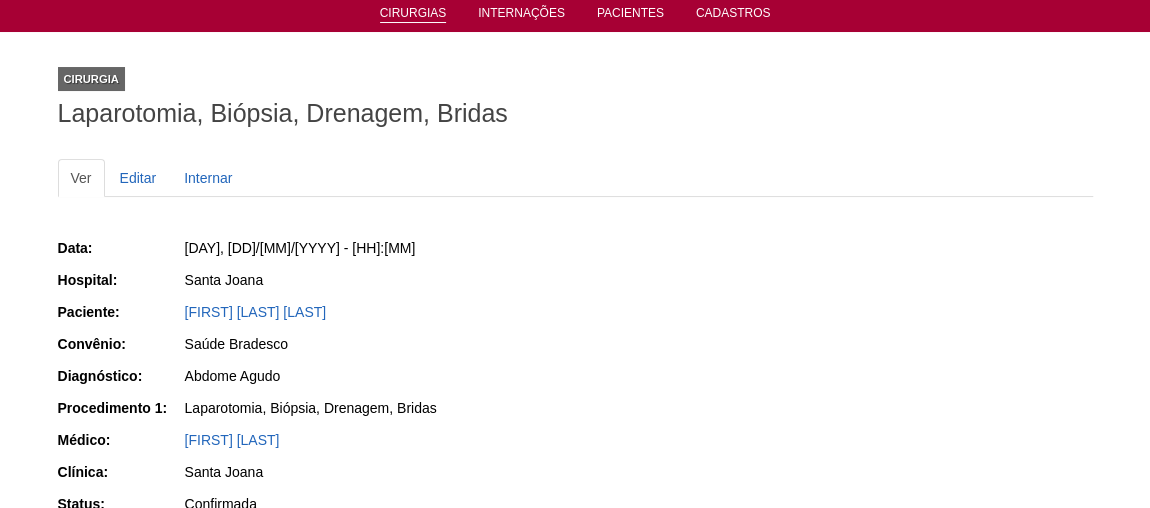 click on "Cirurgias" at bounding box center [413, 14] 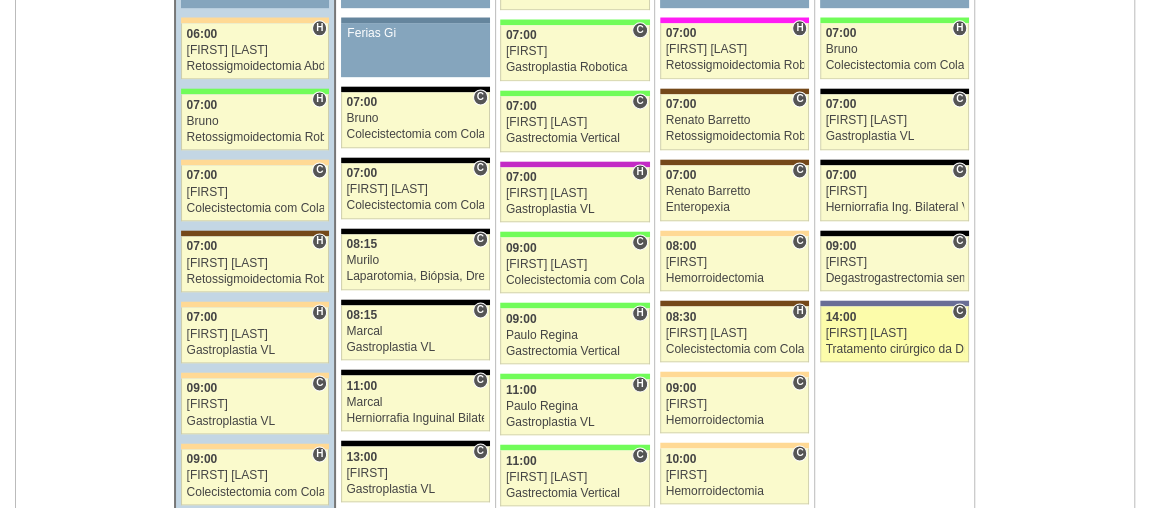 scroll, scrollTop: 1363, scrollLeft: 0, axis: vertical 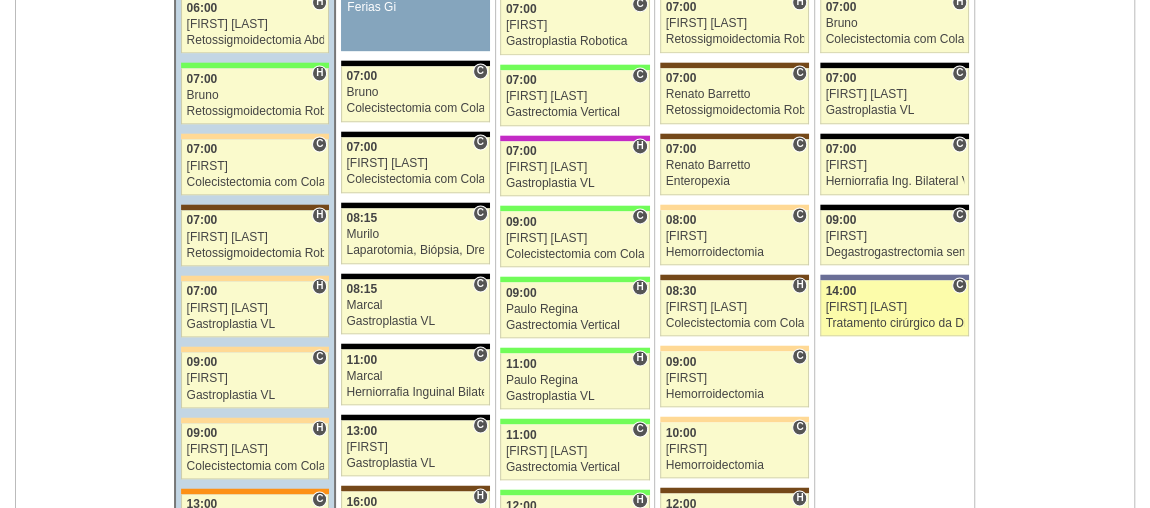 click on "87149
Vincit
C
14:00
Luiz Guilherme
Tratamento cirúrgico da Diástase do reto abdomem
Hospital Vila Nova Star
Vincit
MARIA DO CARMO CHIORATTO TRAMA SILVEIRA
Sul América
Eletiva" at bounding box center (894, 308) 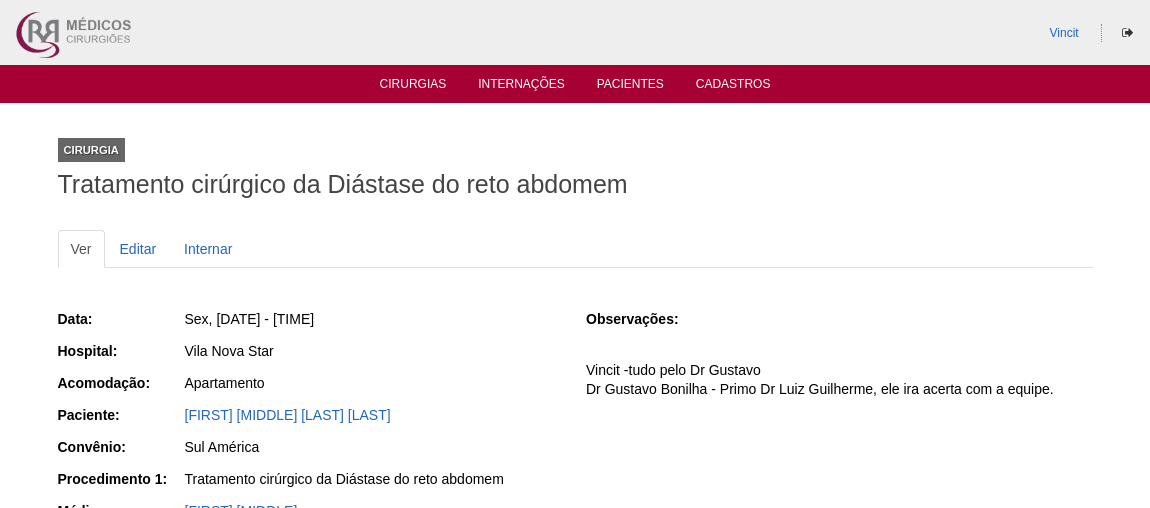 scroll, scrollTop: 0, scrollLeft: 0, axis: both 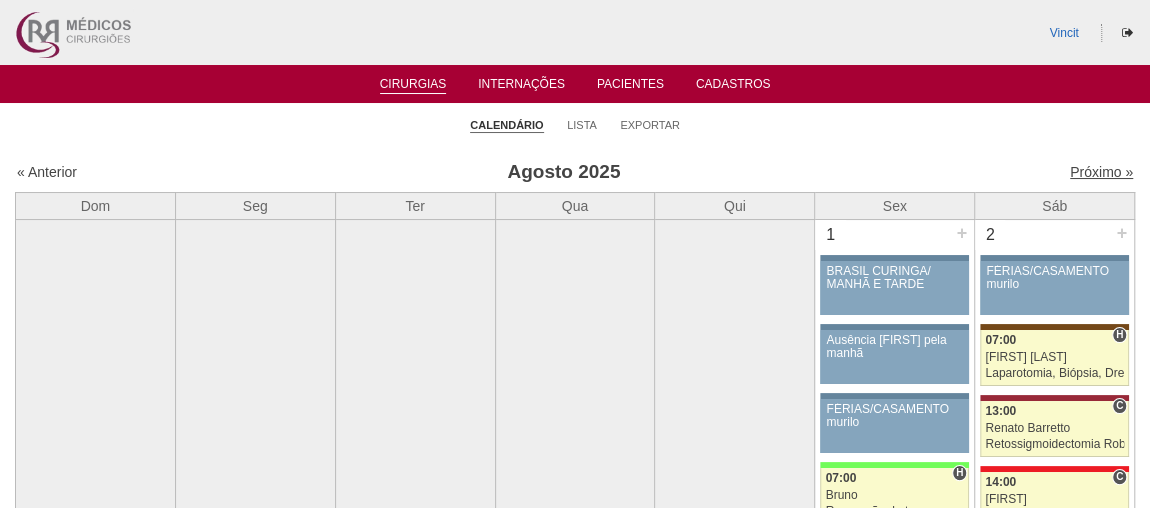 click on "Próximo »" at bounding box center (1101, 172) 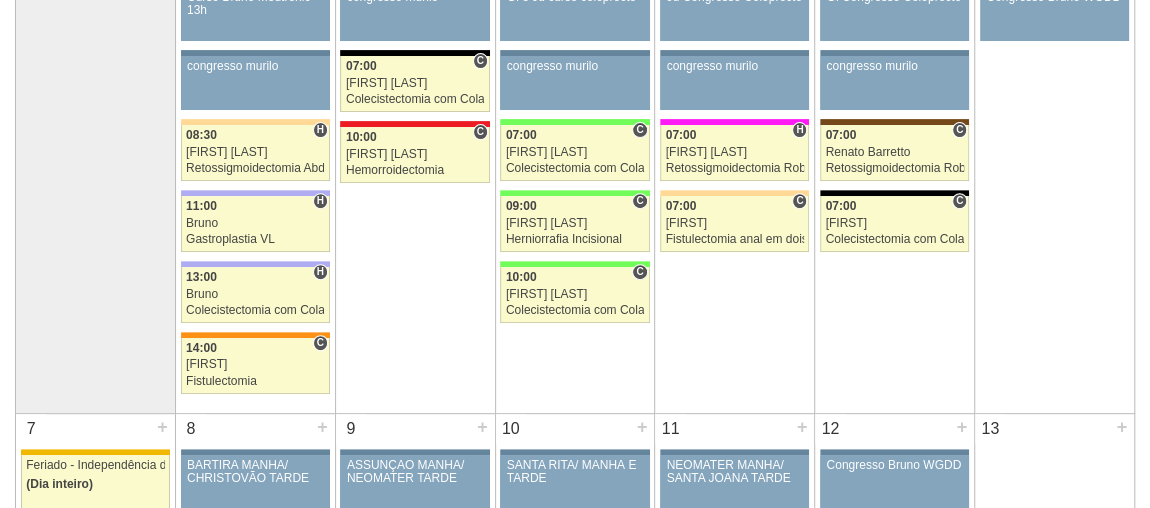 scroll, scrollTop: 272, scrollLeft: 0, axis: vertical 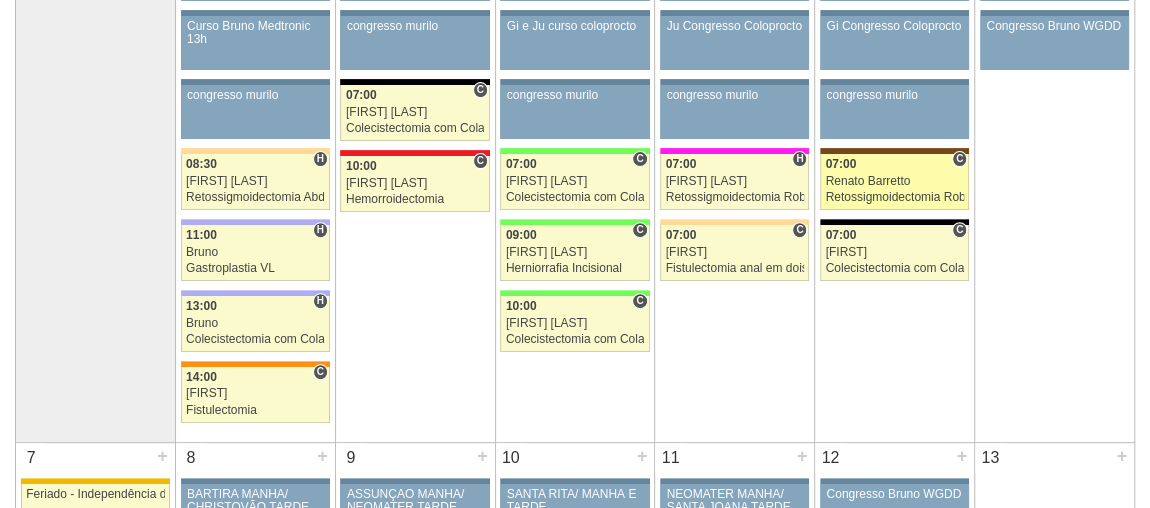 click on "Renato Barretto" at bounding box center [894, 181] 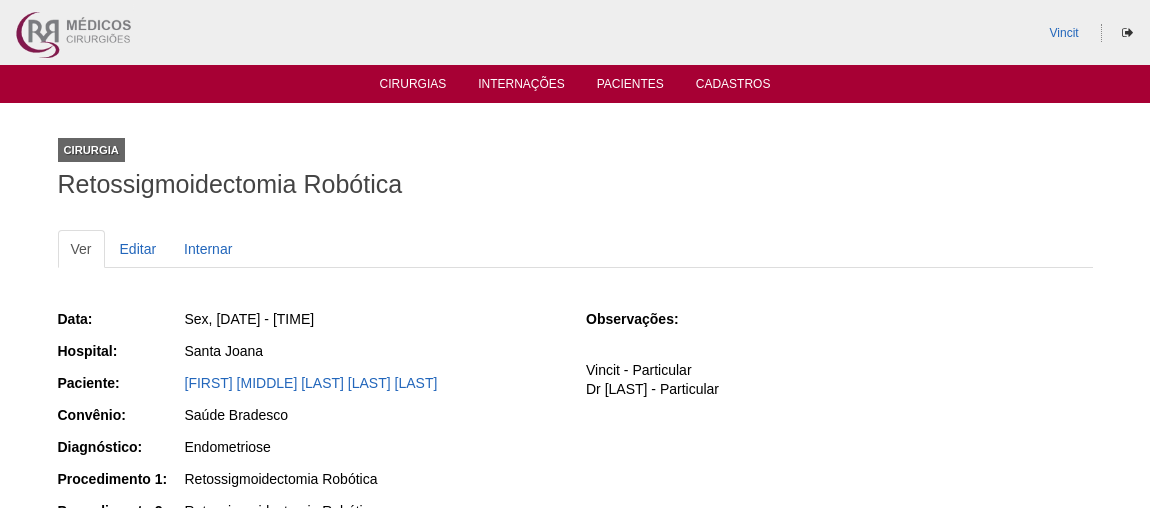 scroll, scrollTop: 0, scrollLeft: 0, axis: both 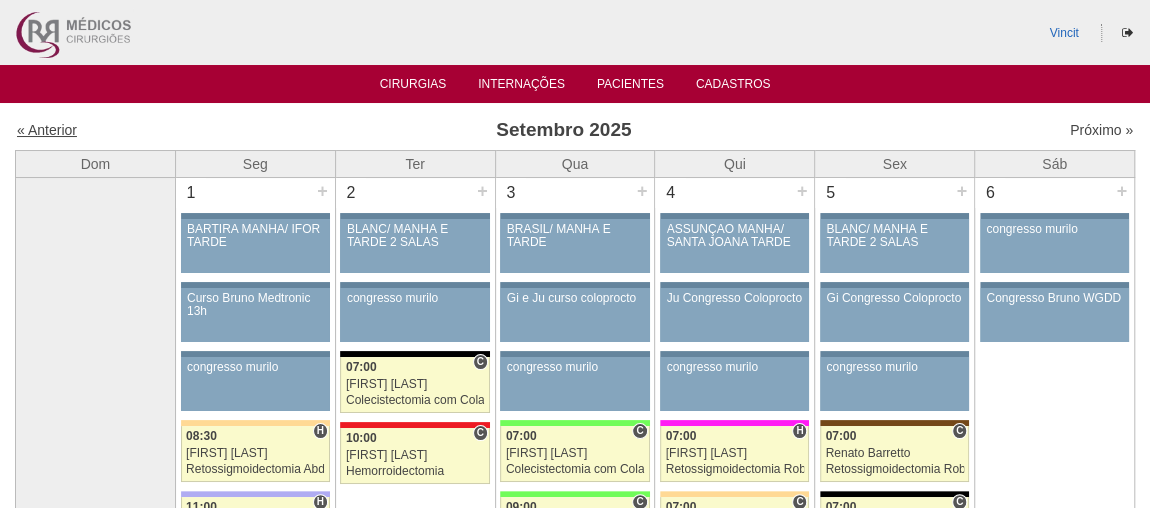 click on "« Anterior" at bounding box center [47, 130] 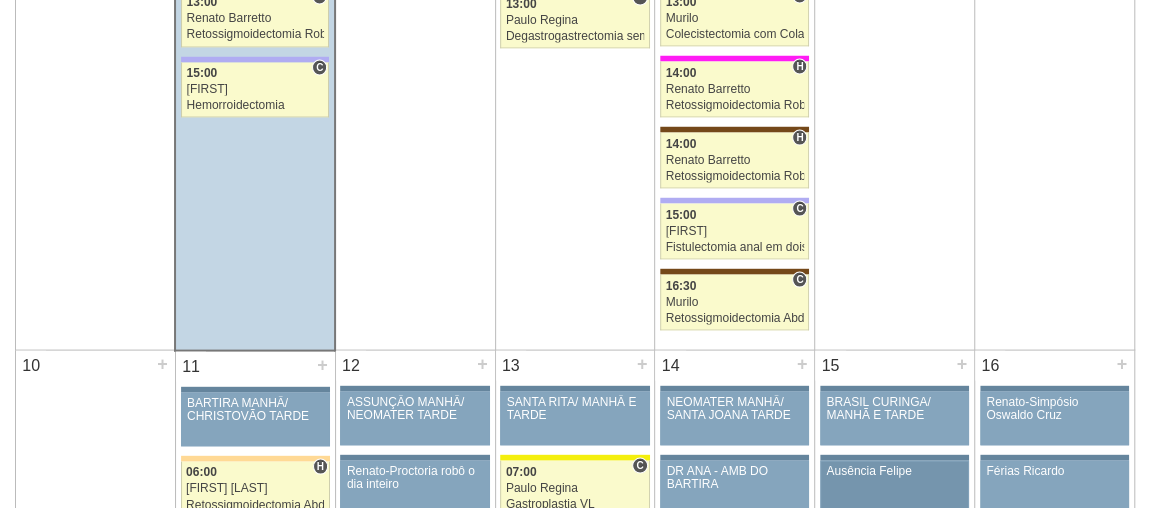 scroll, scrollTop: 2090, scrollLeft: 0, axis: vertical 